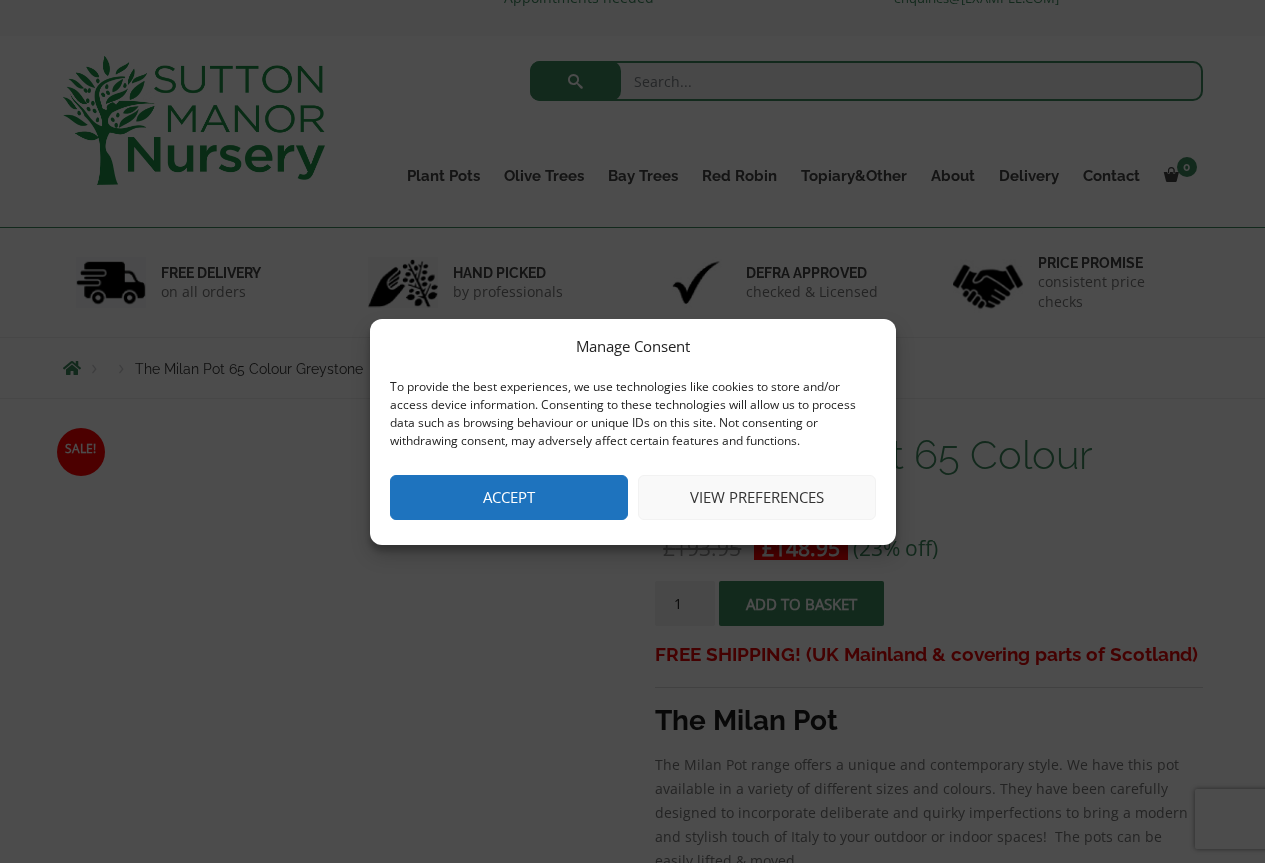 scroll, scrollTop: 0, scrollLeft: 0, axis: both 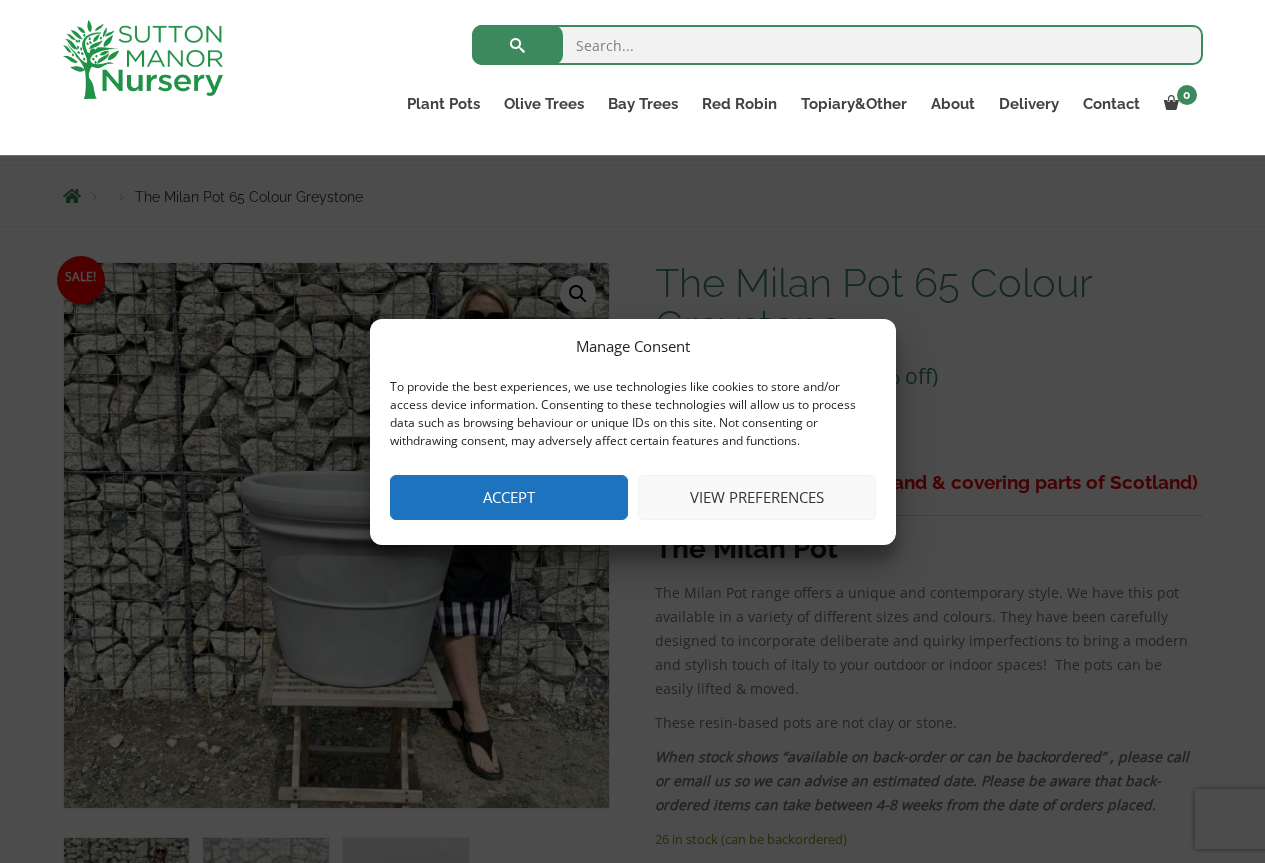 click on "Accept" at bounding box center [509, 497] 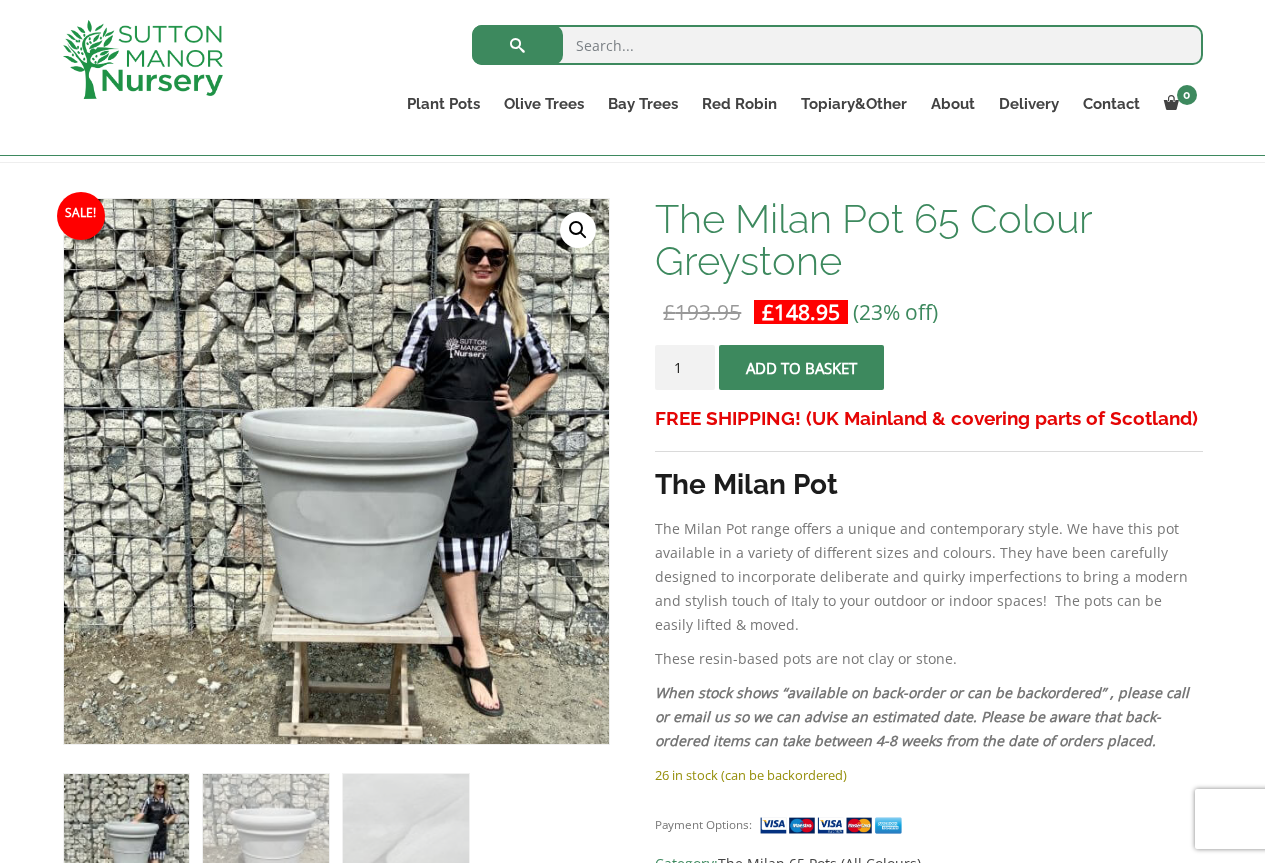 scroll, scrollTop: 300, scrollLeft: 0, axis: vertical 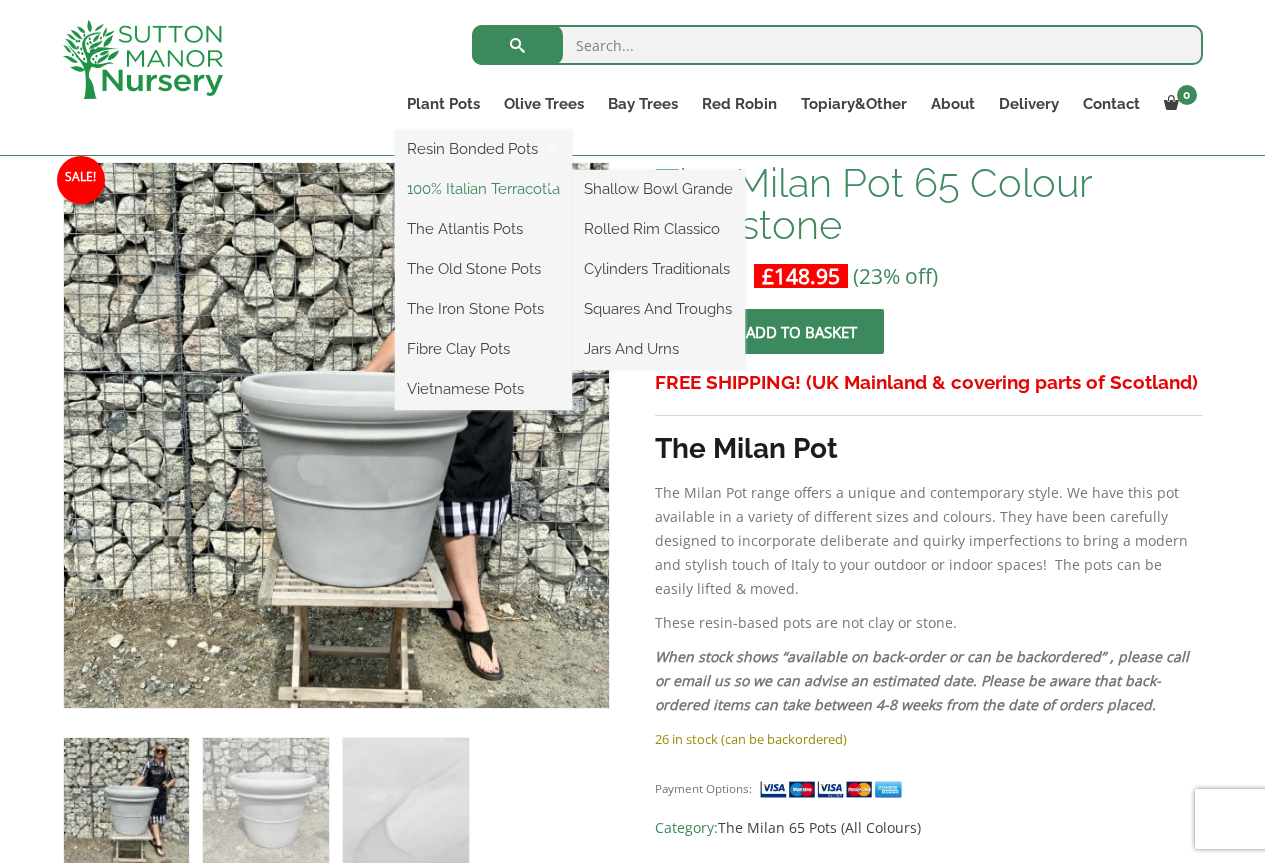 click on "100% Italian Terracotta" at bounding box center (483, 189) 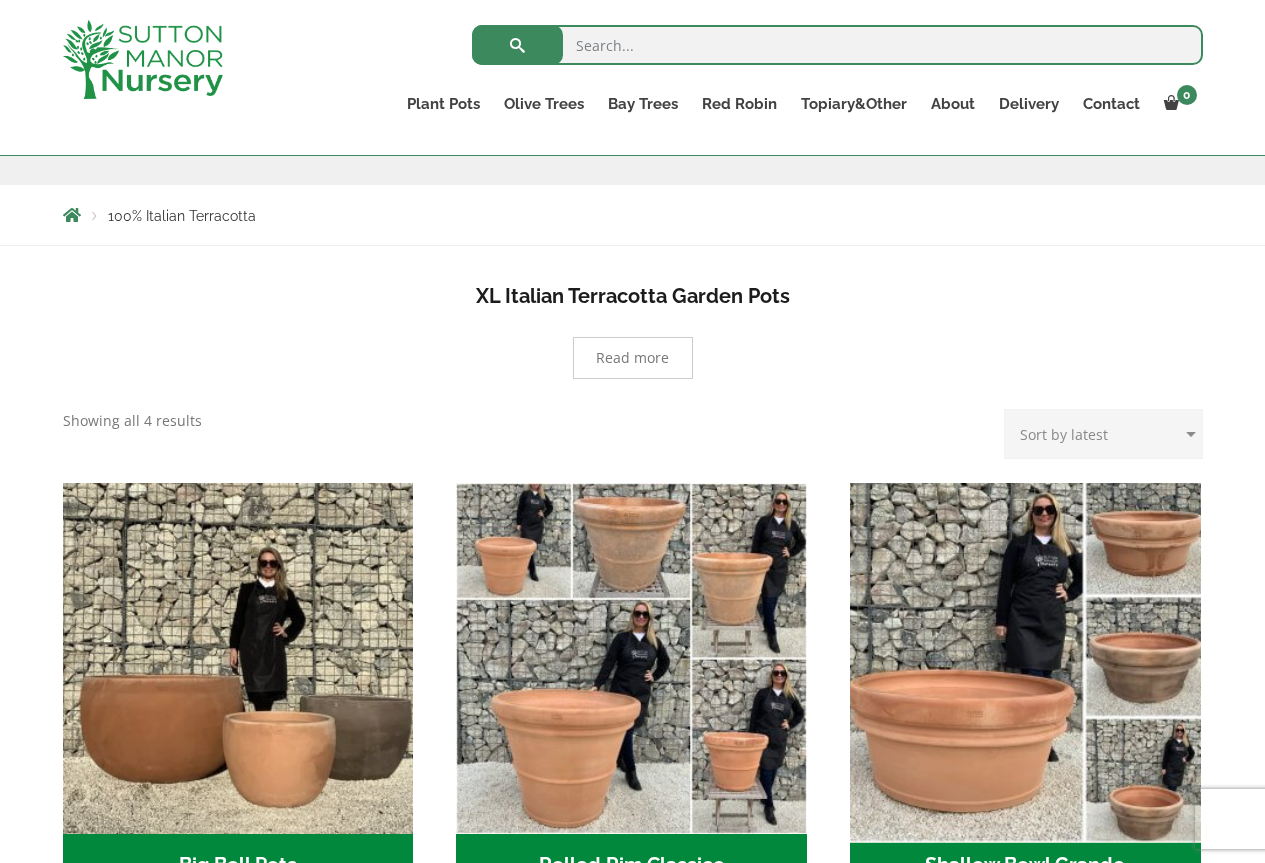 scroll, scrollTop: 400, scrollLeft: 0, axis: vertical 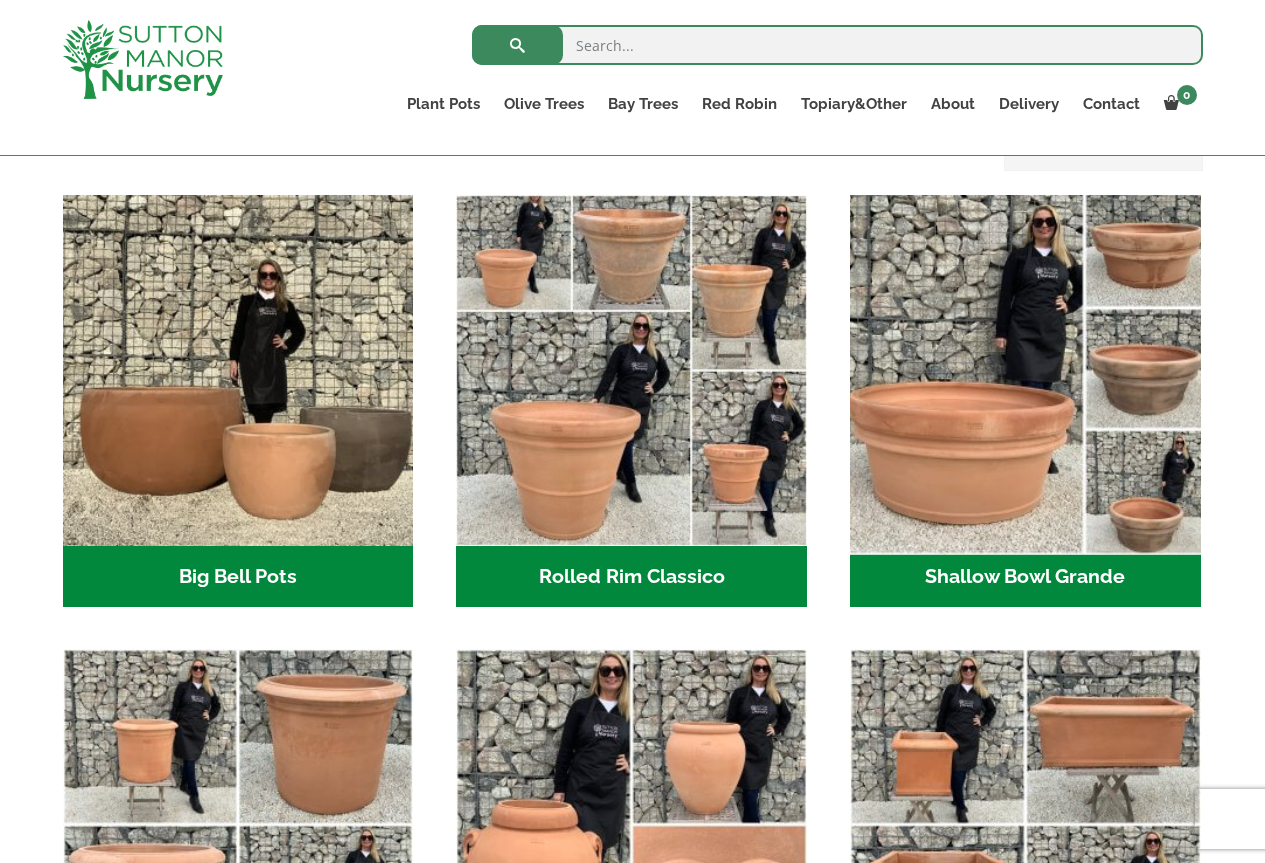 click at bounding box center (1025, 370) 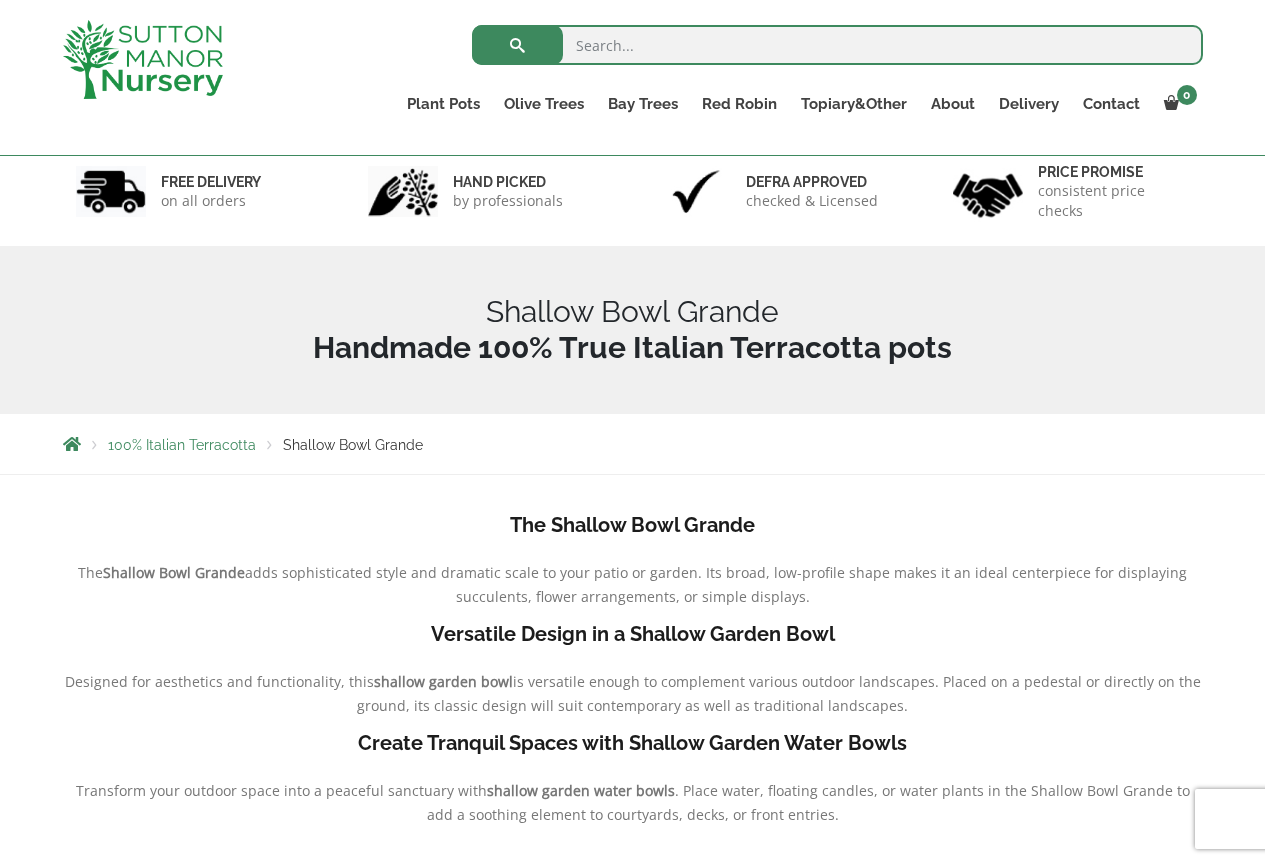 scroll, scrollTop: 200, scrollLeft: 0, axis: vertical 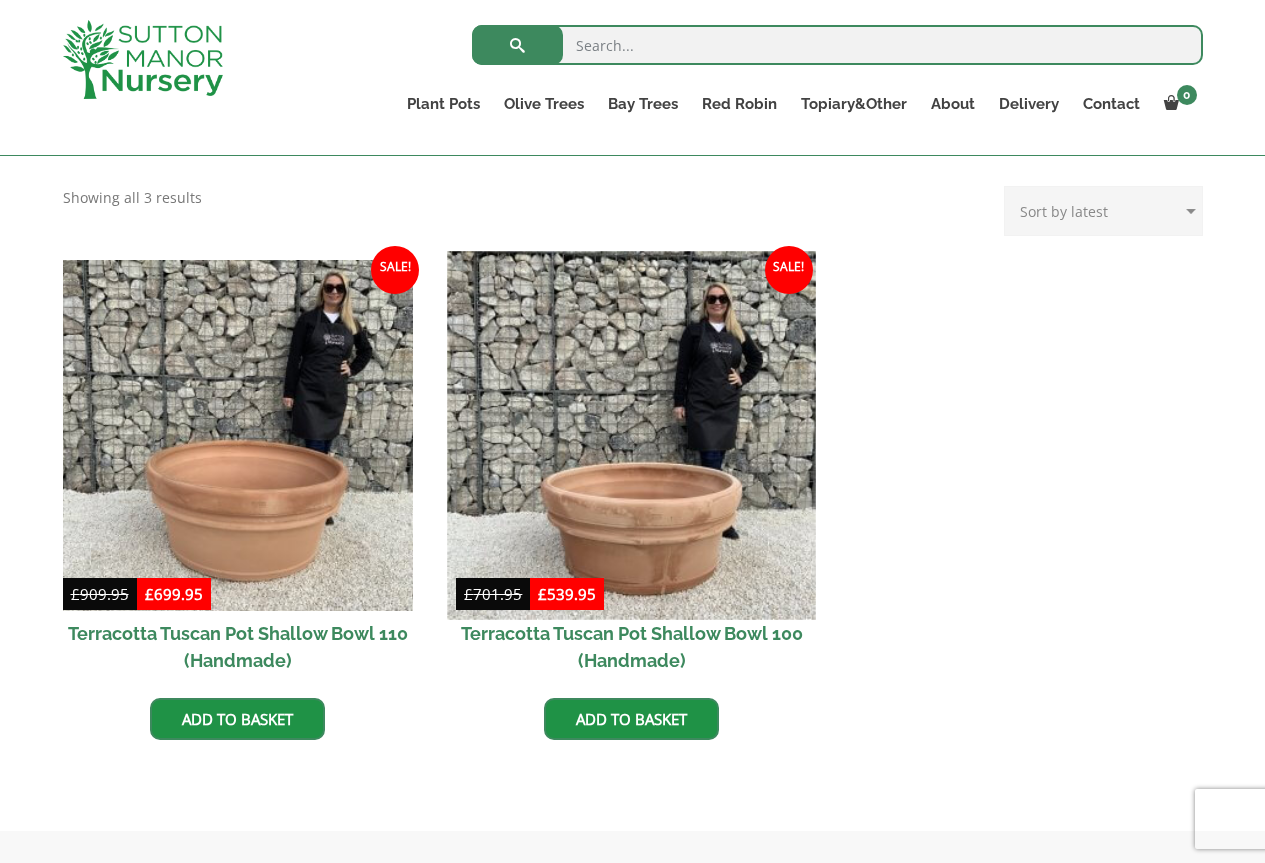 click at bounding box center [632, 435] 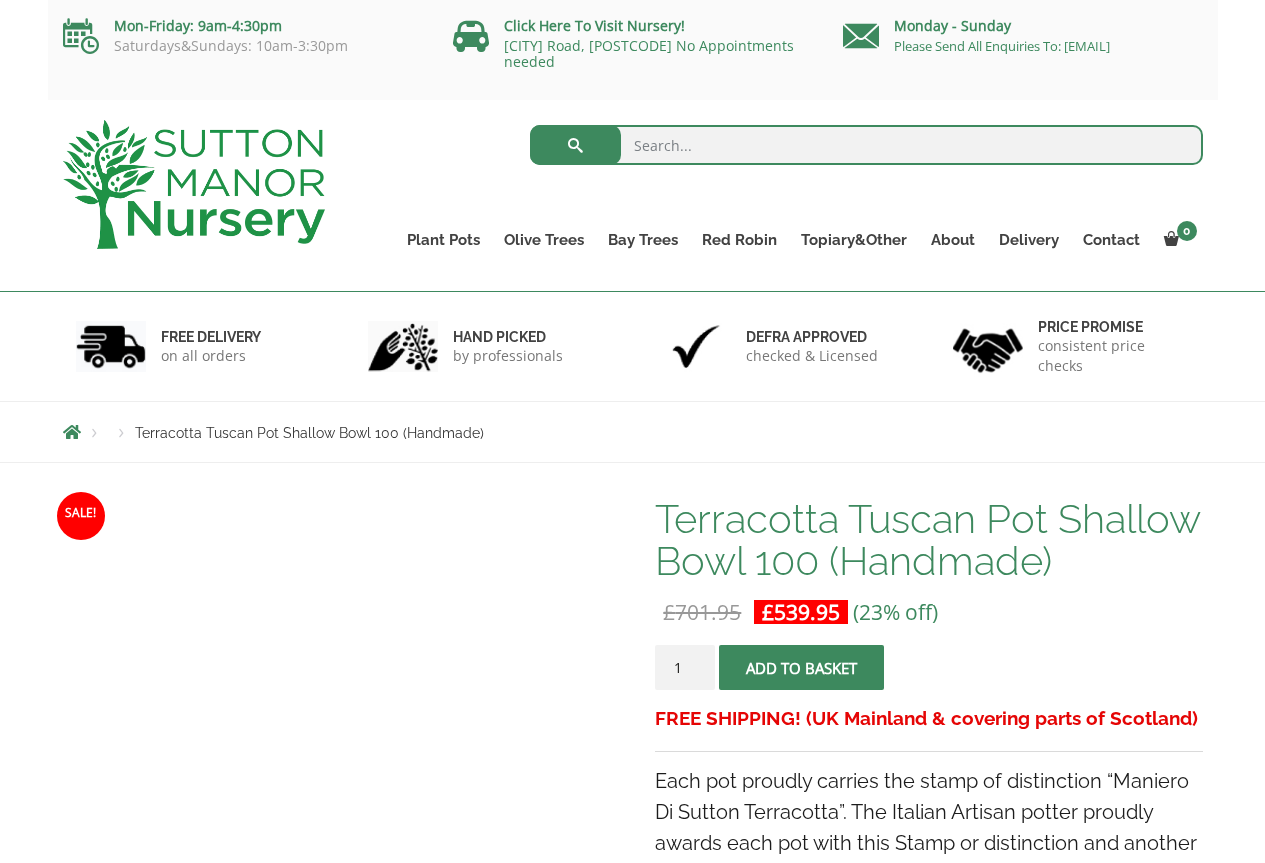 scroll, scrollTop: 0, scrollLeft: 0, axis: both 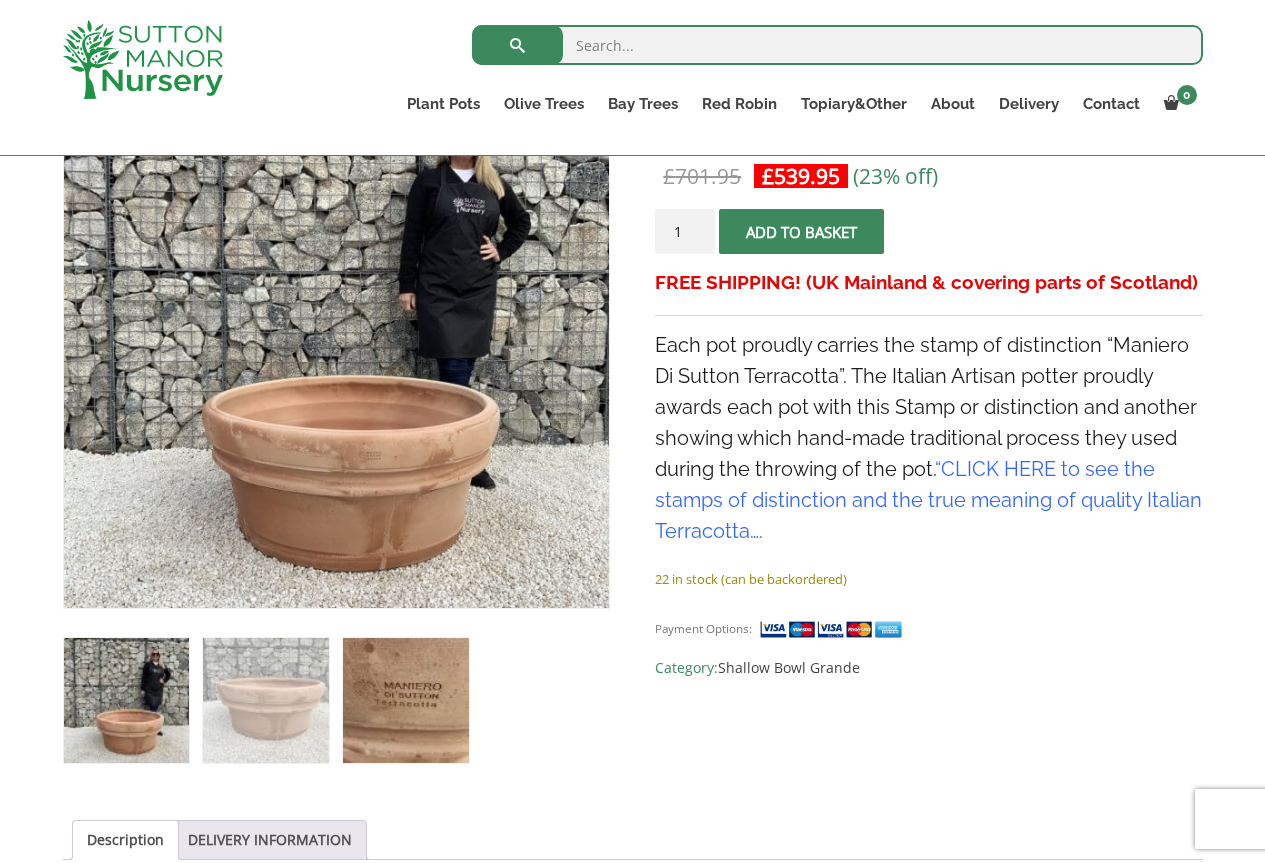 click at bounding box center [405, 700] 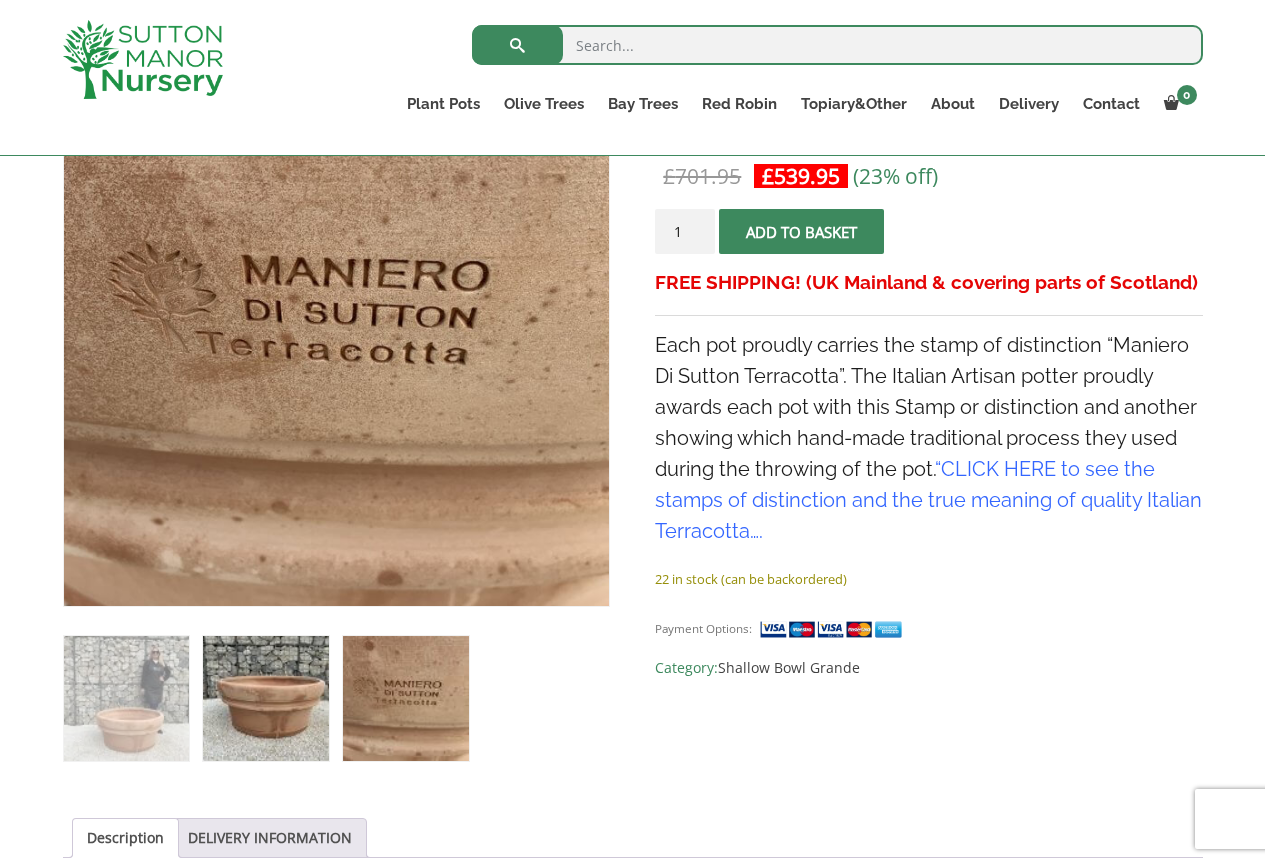 click at bounding box center [265, 698] 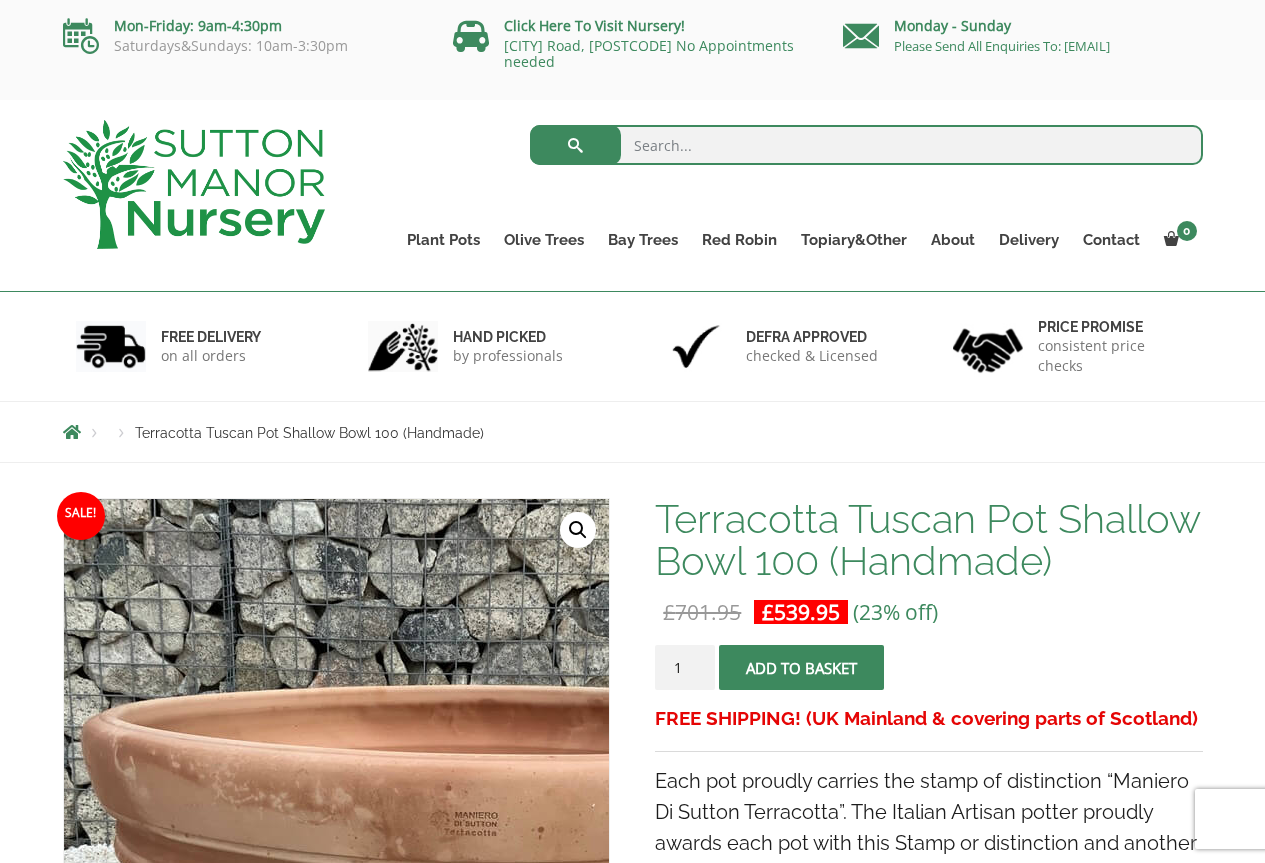scroll, scrollTop: 300, scrollLeft: 0, axis: vertical 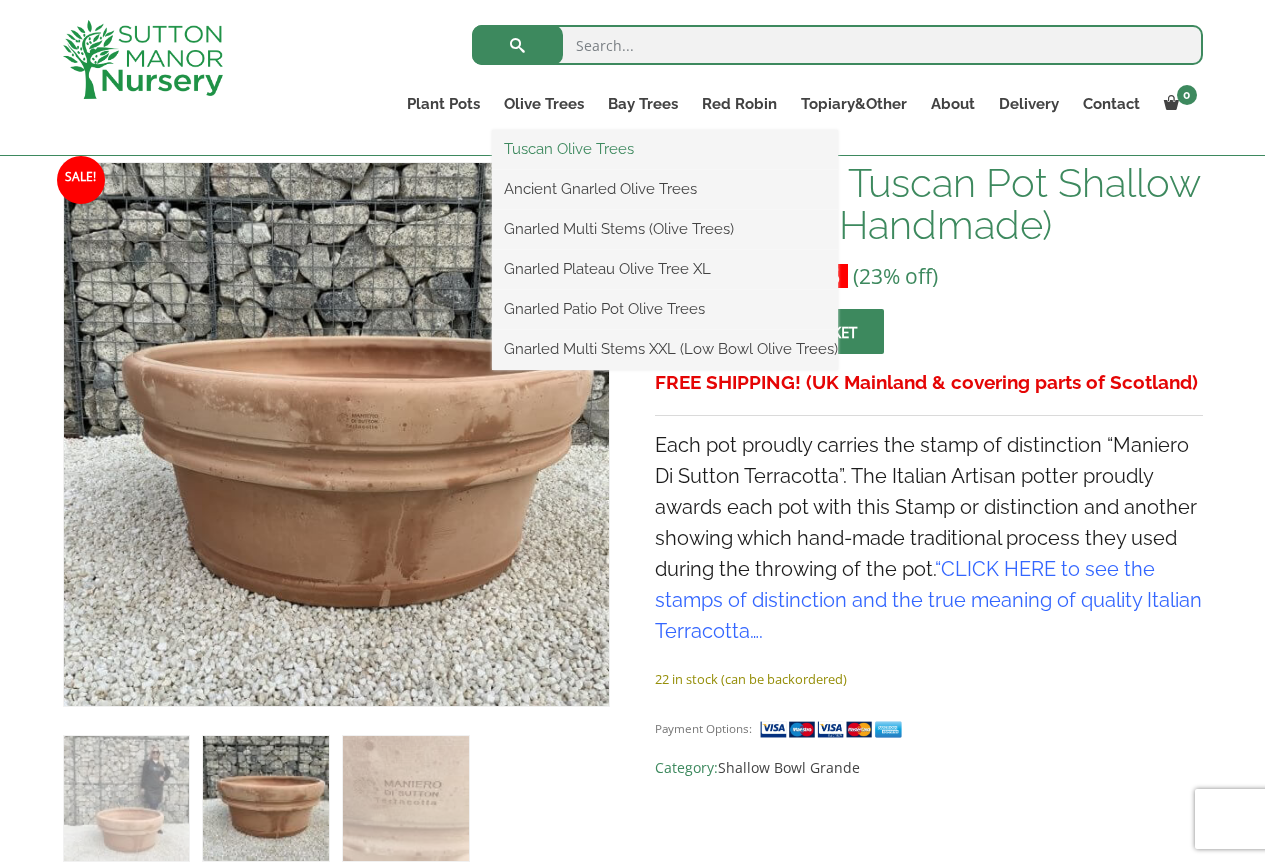 click on "Tuscan Olive Trees" at bounding box center [665, 149] 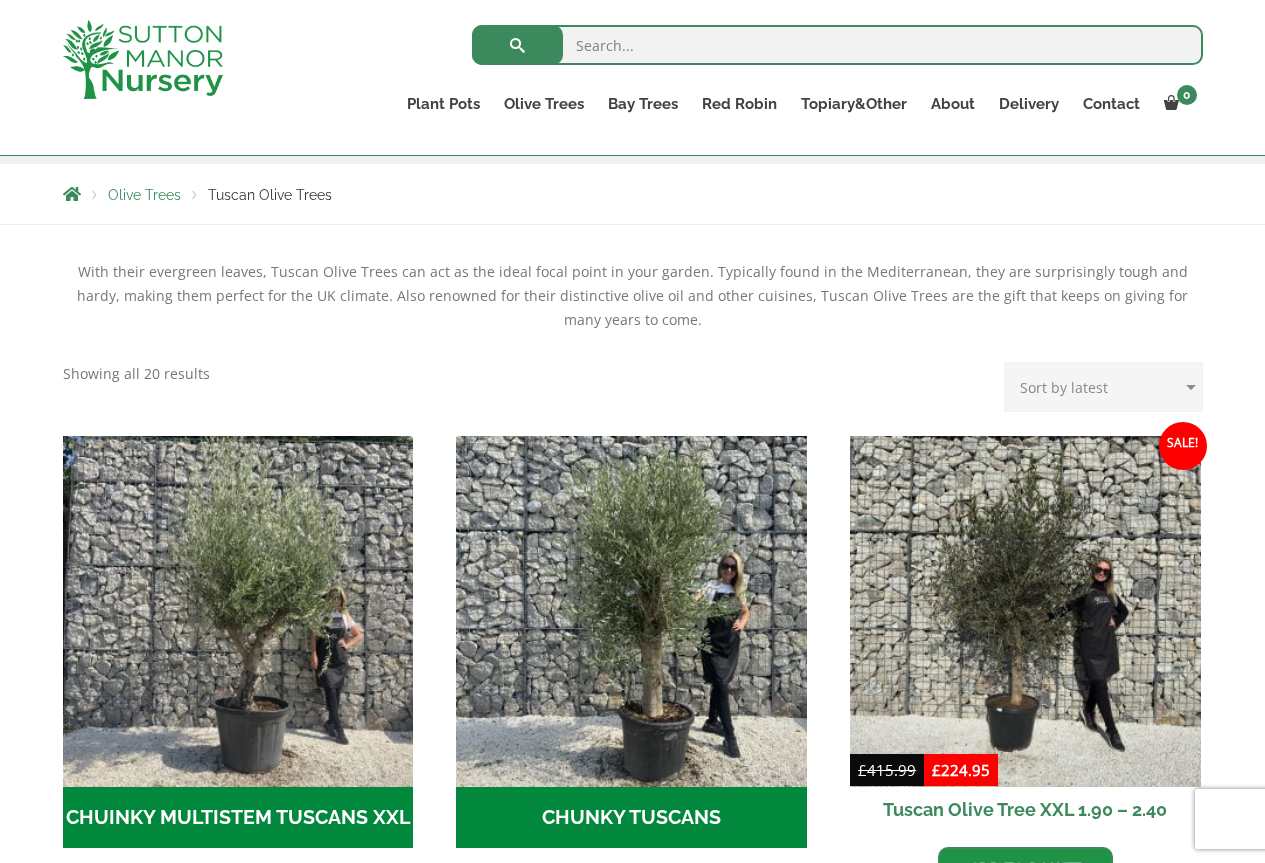 scroll, scrollTop: 364, scrollLeft: 0, axis: vertical 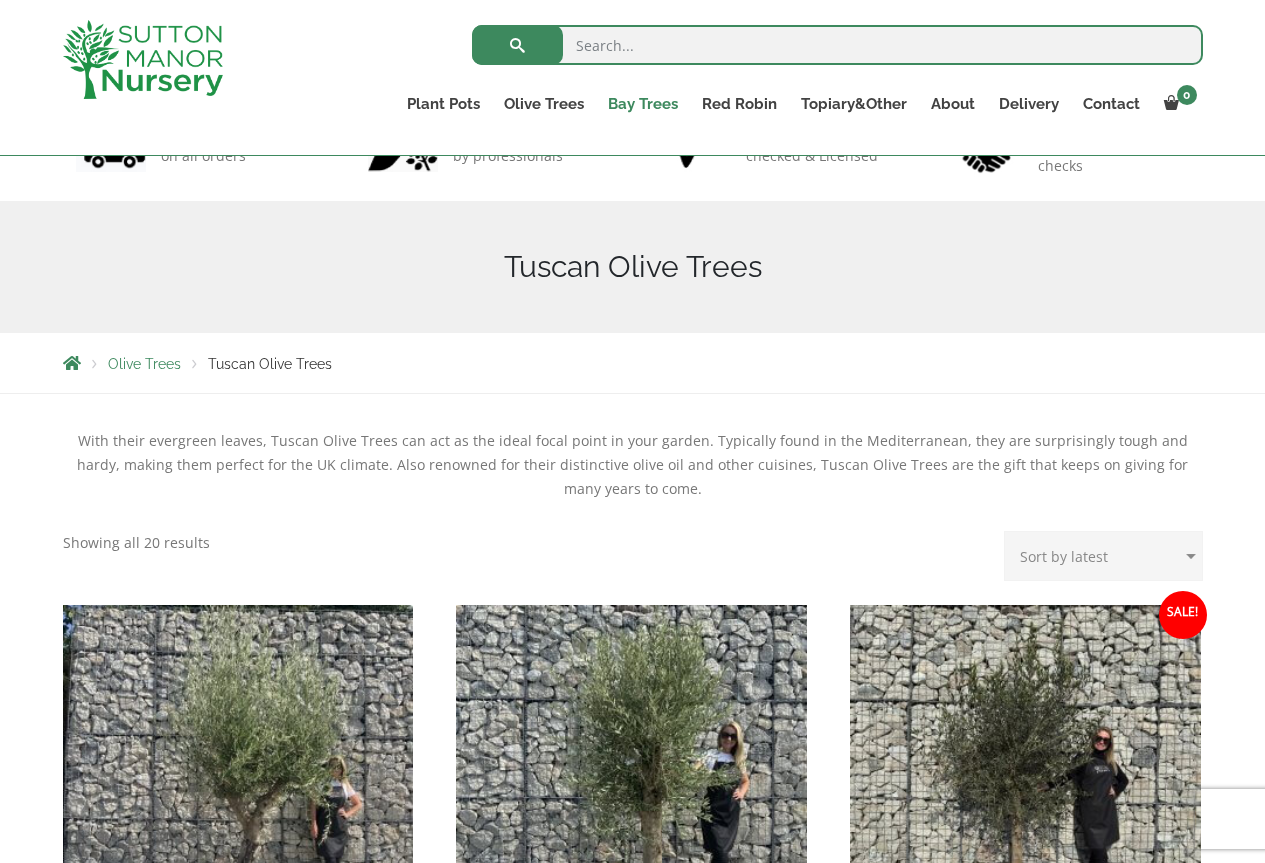 click on "Bay Trees" at bounding box center [643, 104] 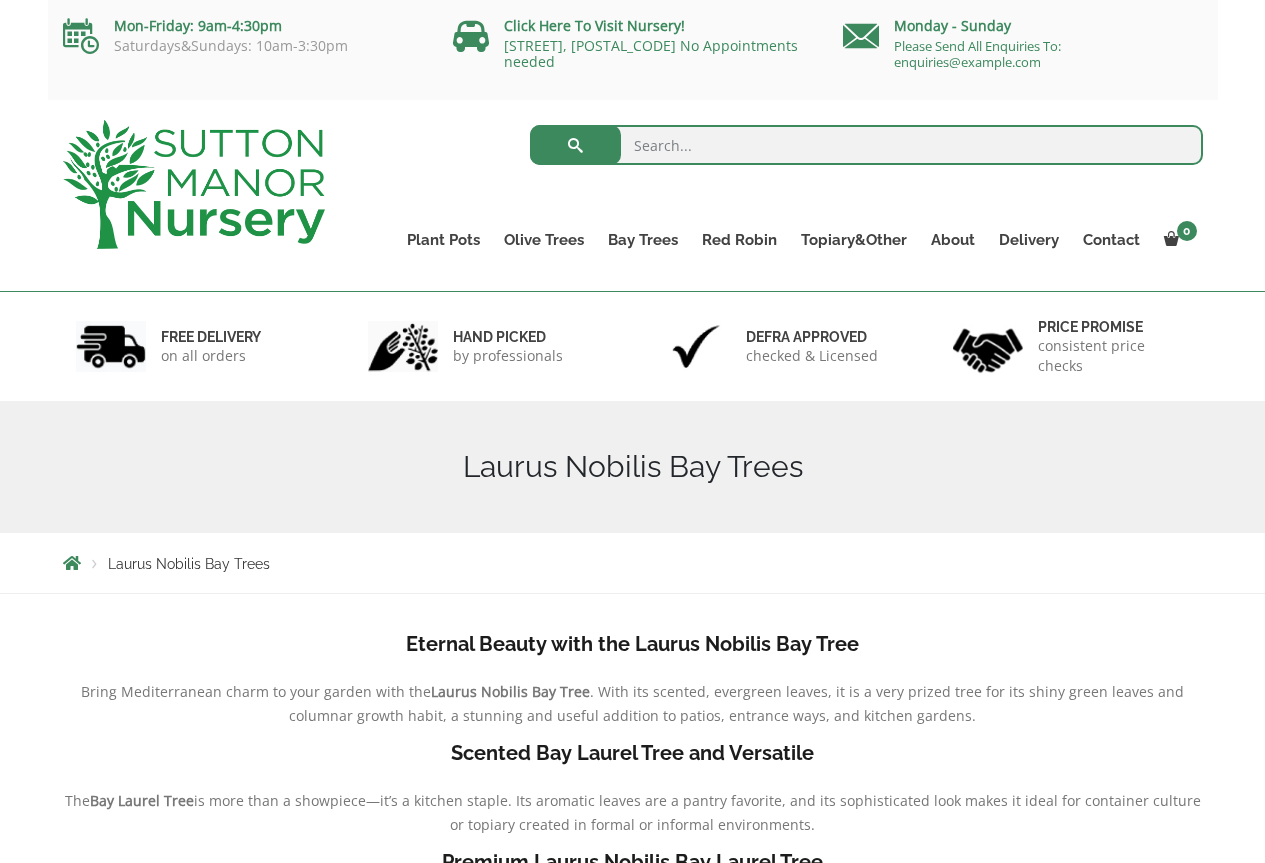 scroll, scrollTop: 0, scrollLeft: 0, axis: both 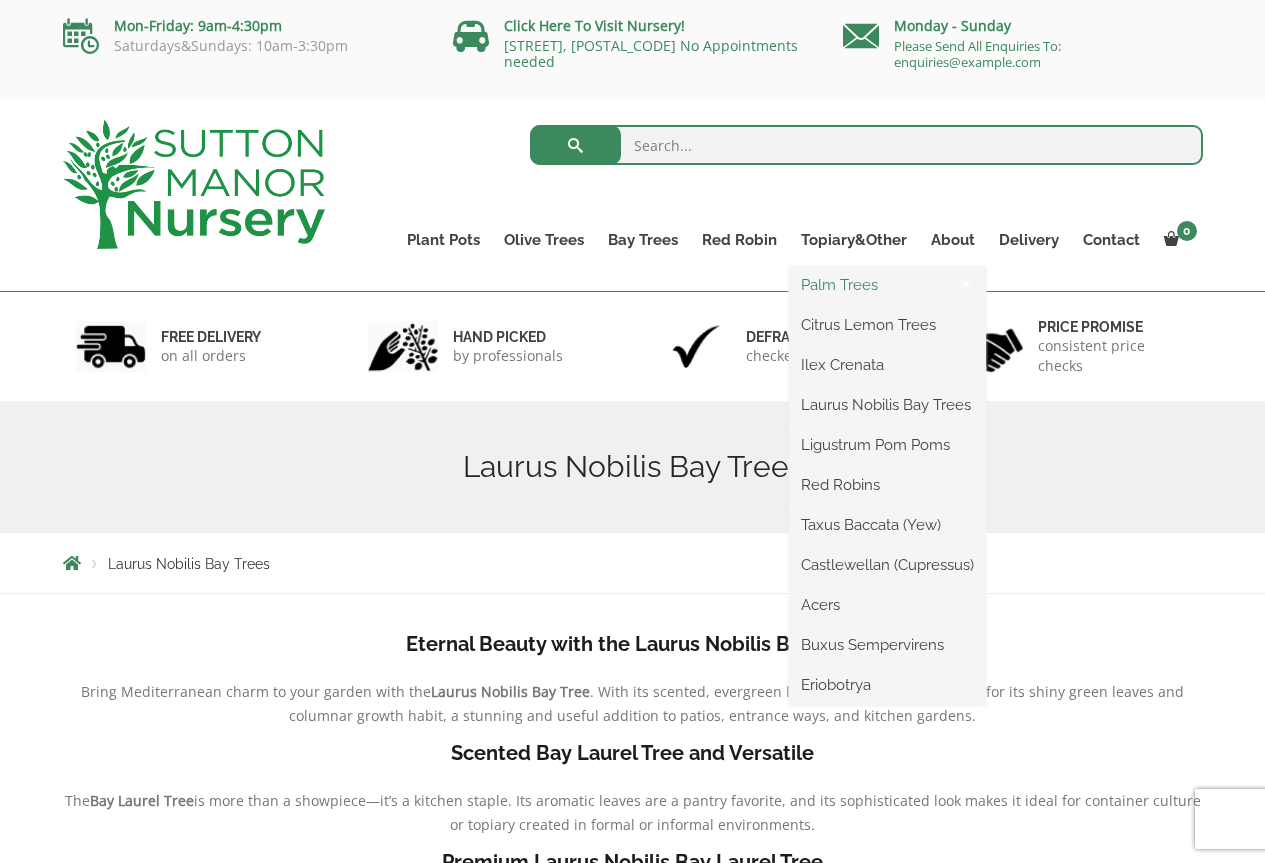 click on "Palm Trees" at bounding box center [887, 285] 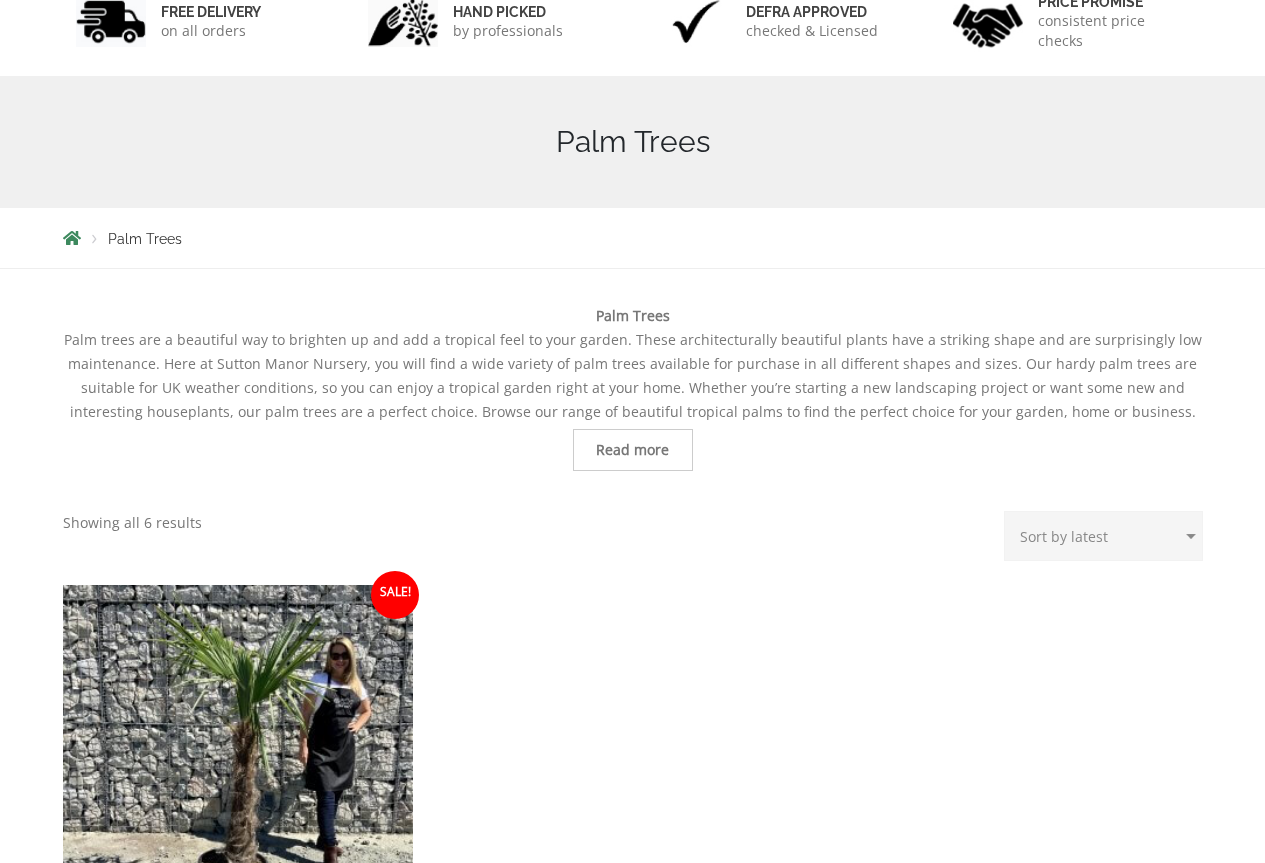 scroll, scrollTop: 464, scrollLeft: 0, axis: vertical 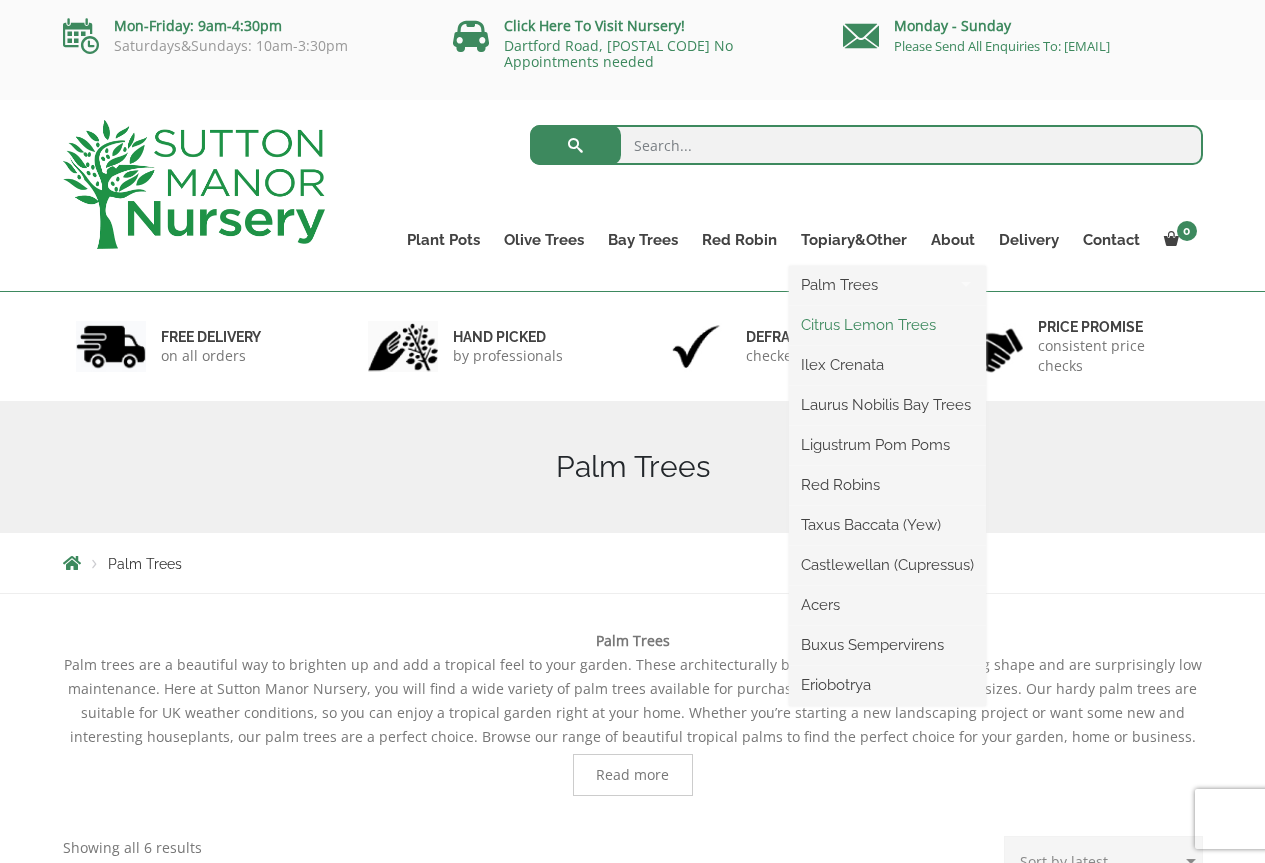 click on "Citrus Lemon Trees" at bounding box center (887, 325) 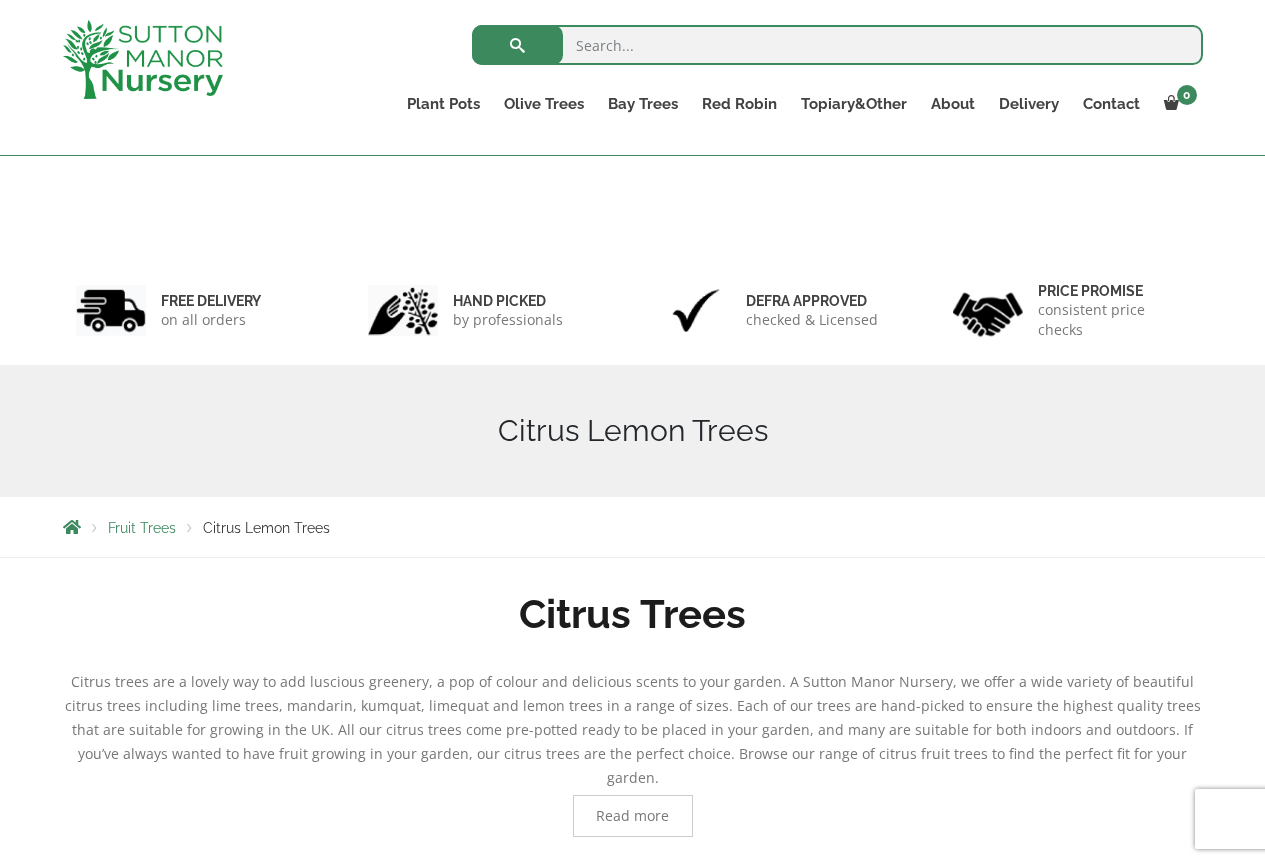 scroll, scrollTop: 400, scrollLeft: 0, axis: vertical 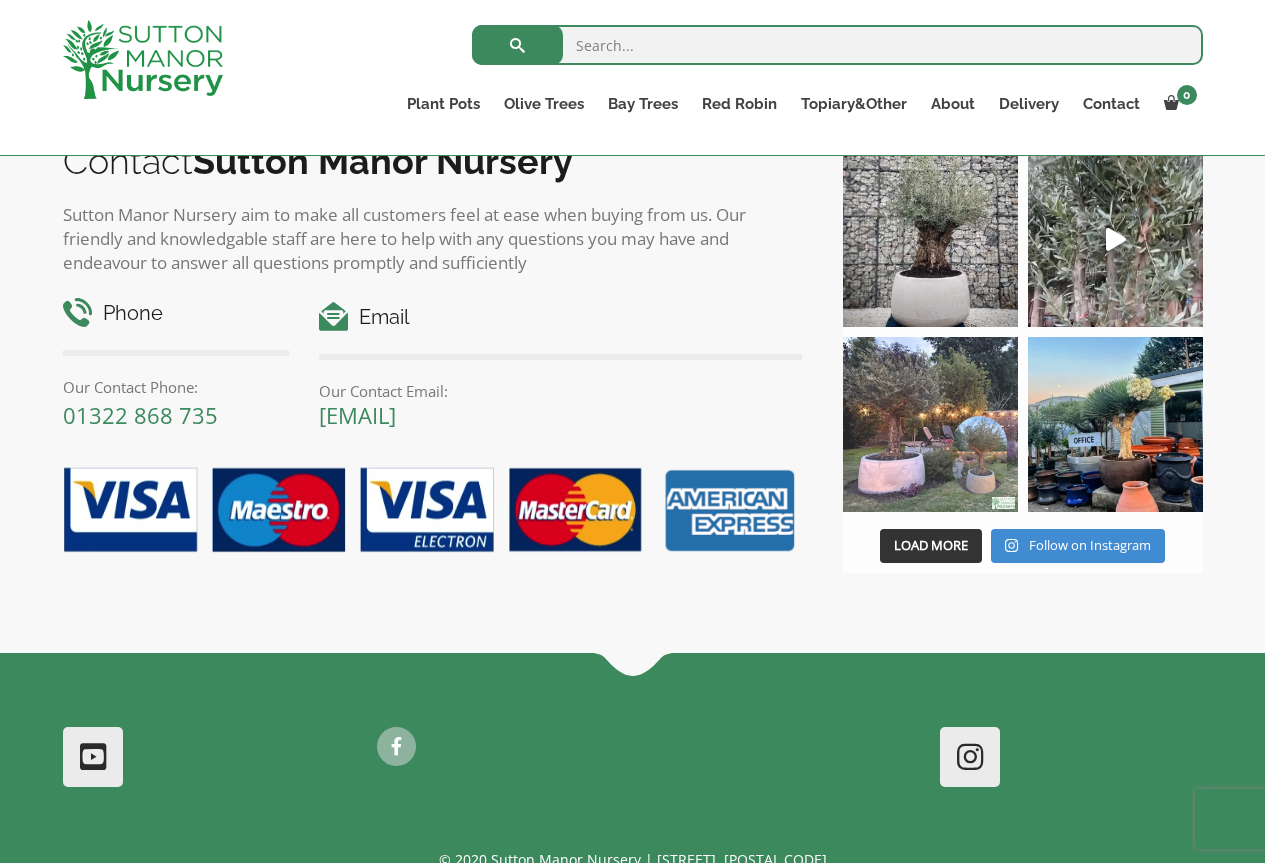 click at bounding box center (930, 424) 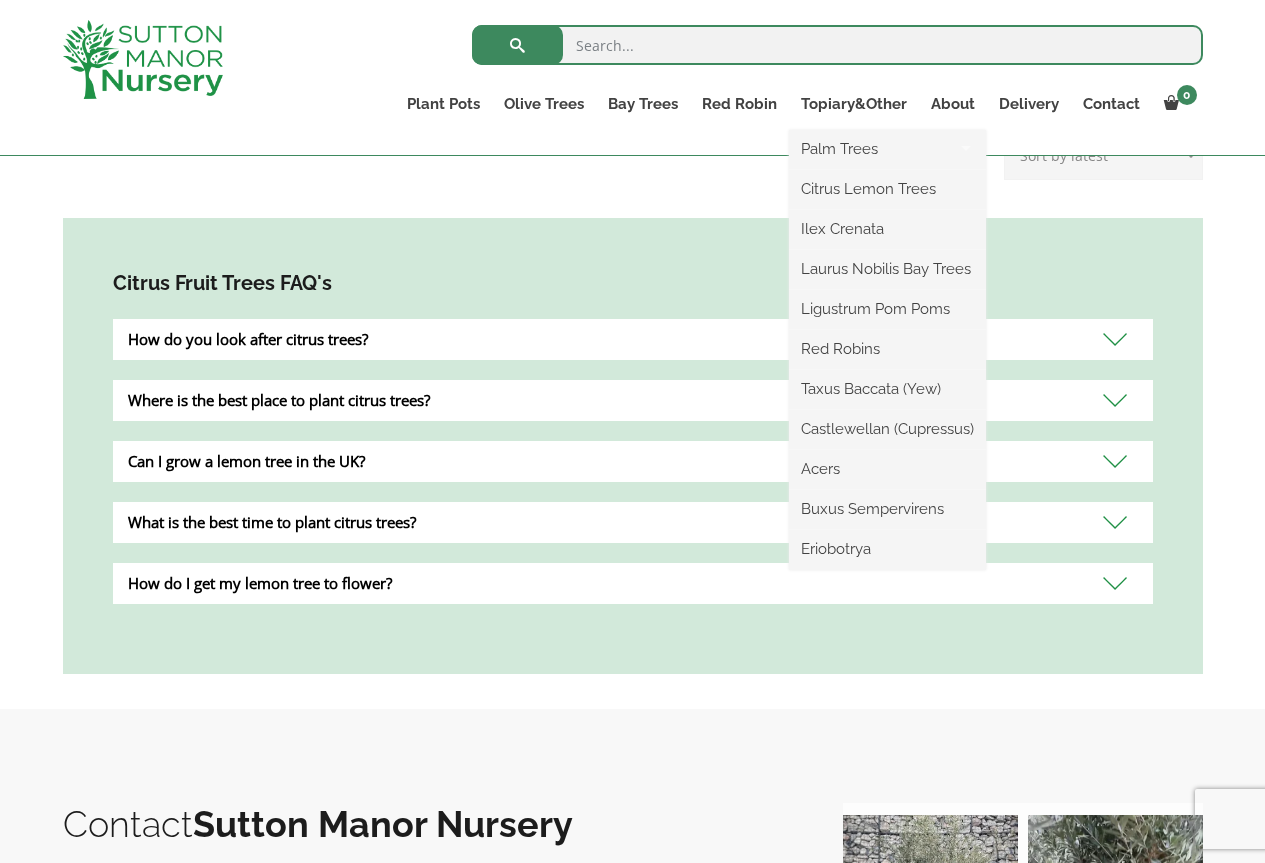 scroll, scrollTop: 700, scrollLeft: 0, axis: vertical 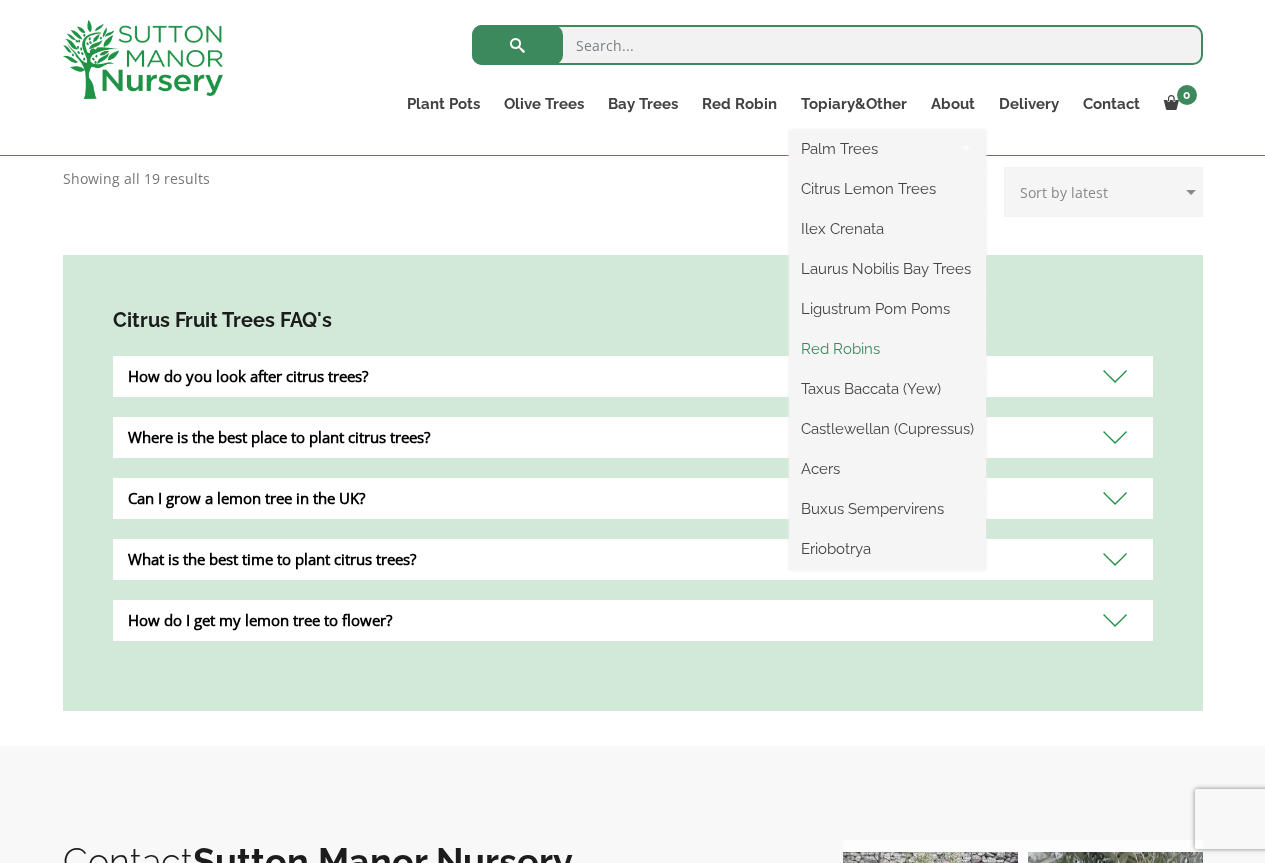 click on "Red Robins" at bounding box center (887, 349) 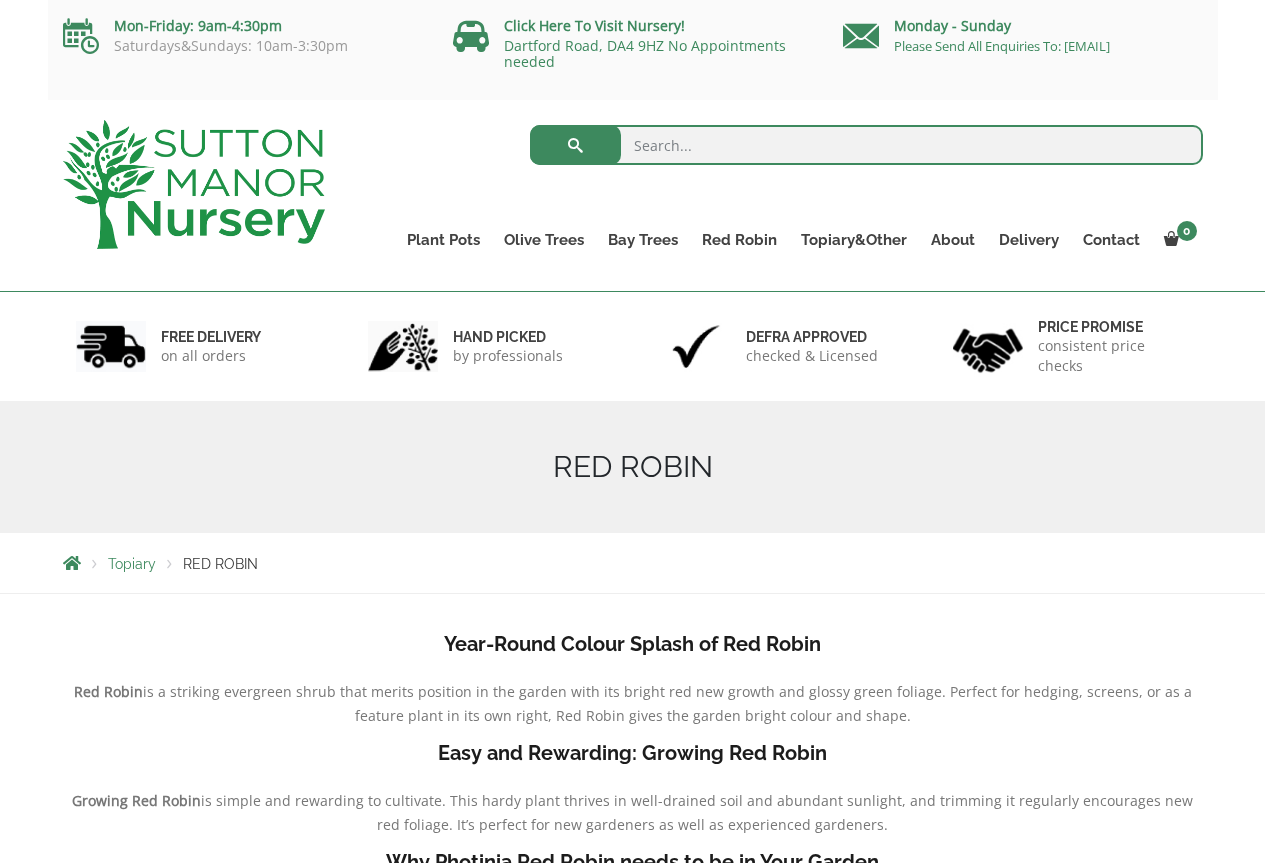 scroll, scrollTop: 300, scrollLeft: 0, axis: vertical 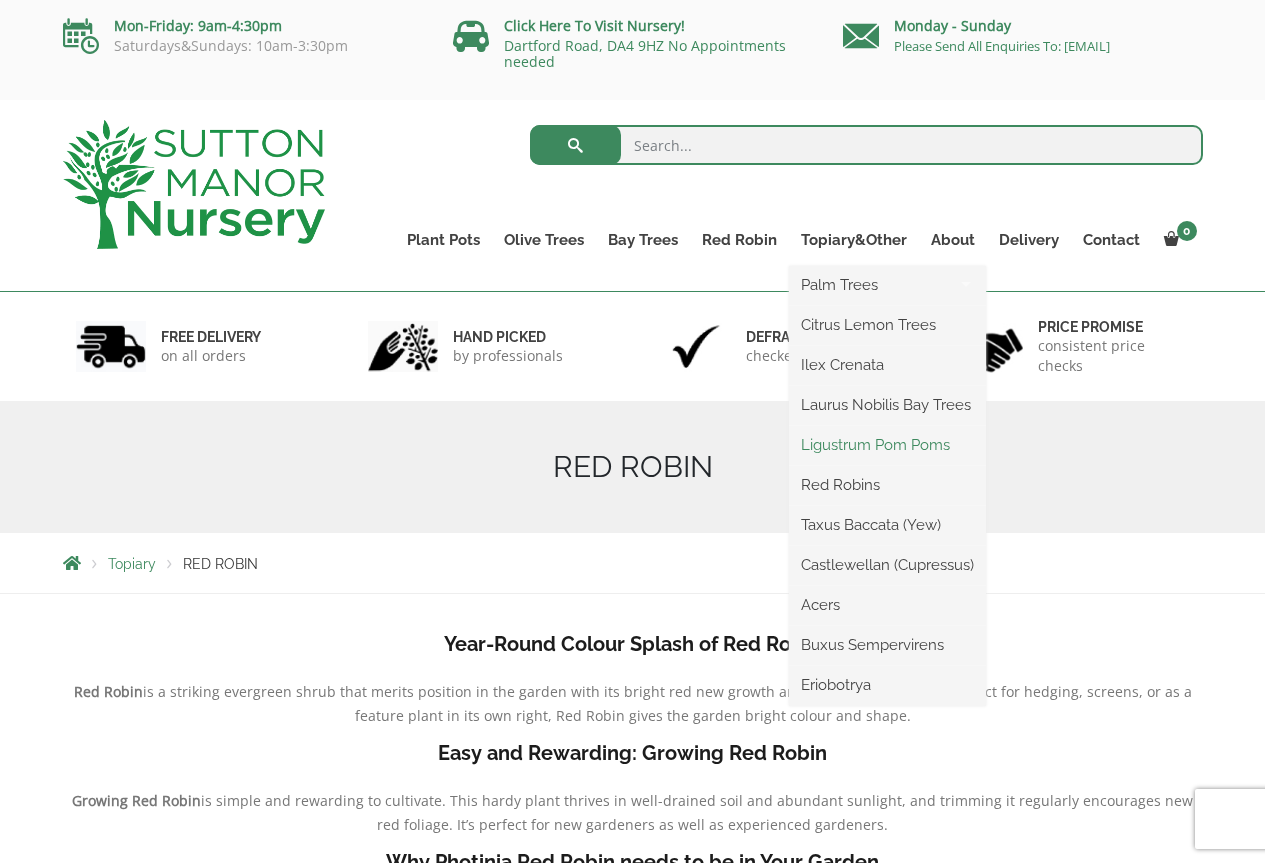 click on "Ligustrum Pom Poms" at bounding box center [887, 445] 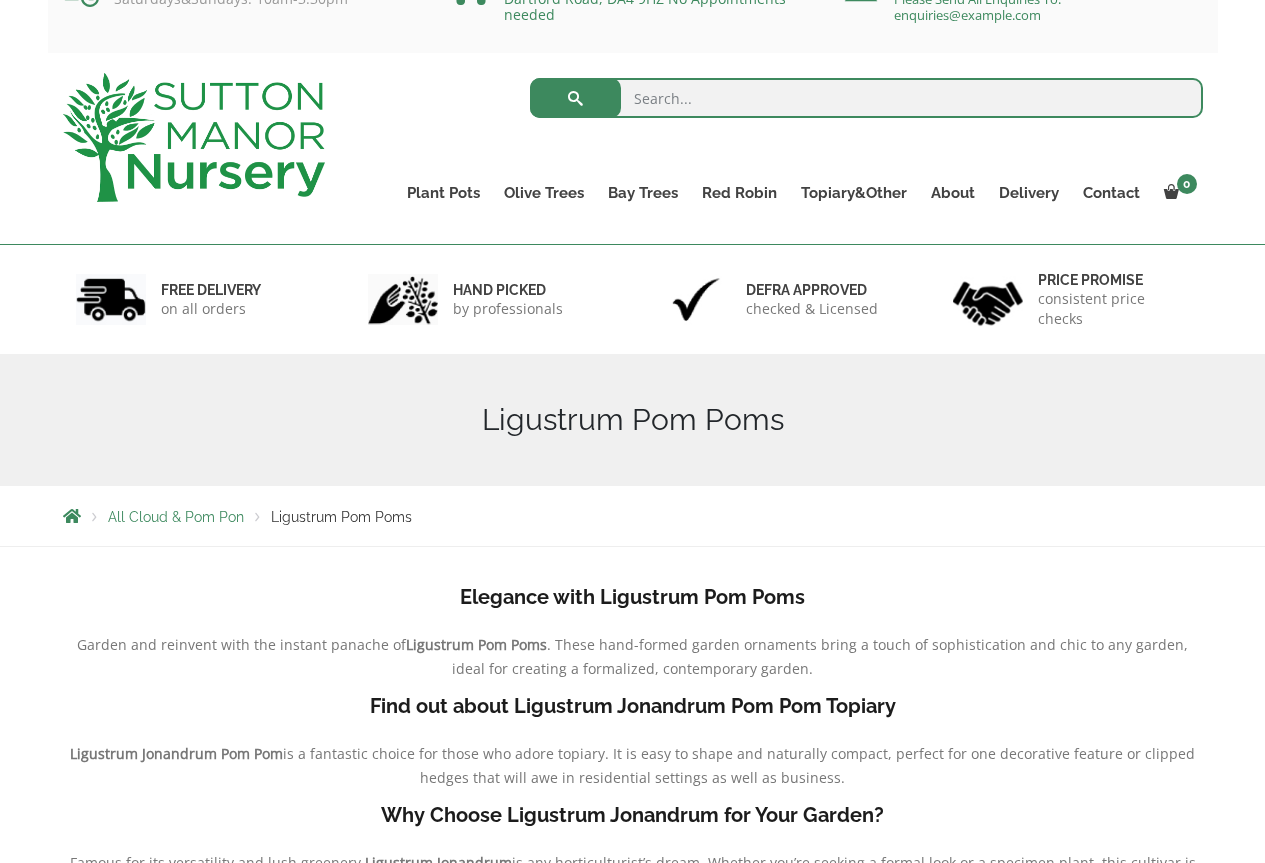 scroll, scrollTop: 0, scrollLeft: 0, axis: both 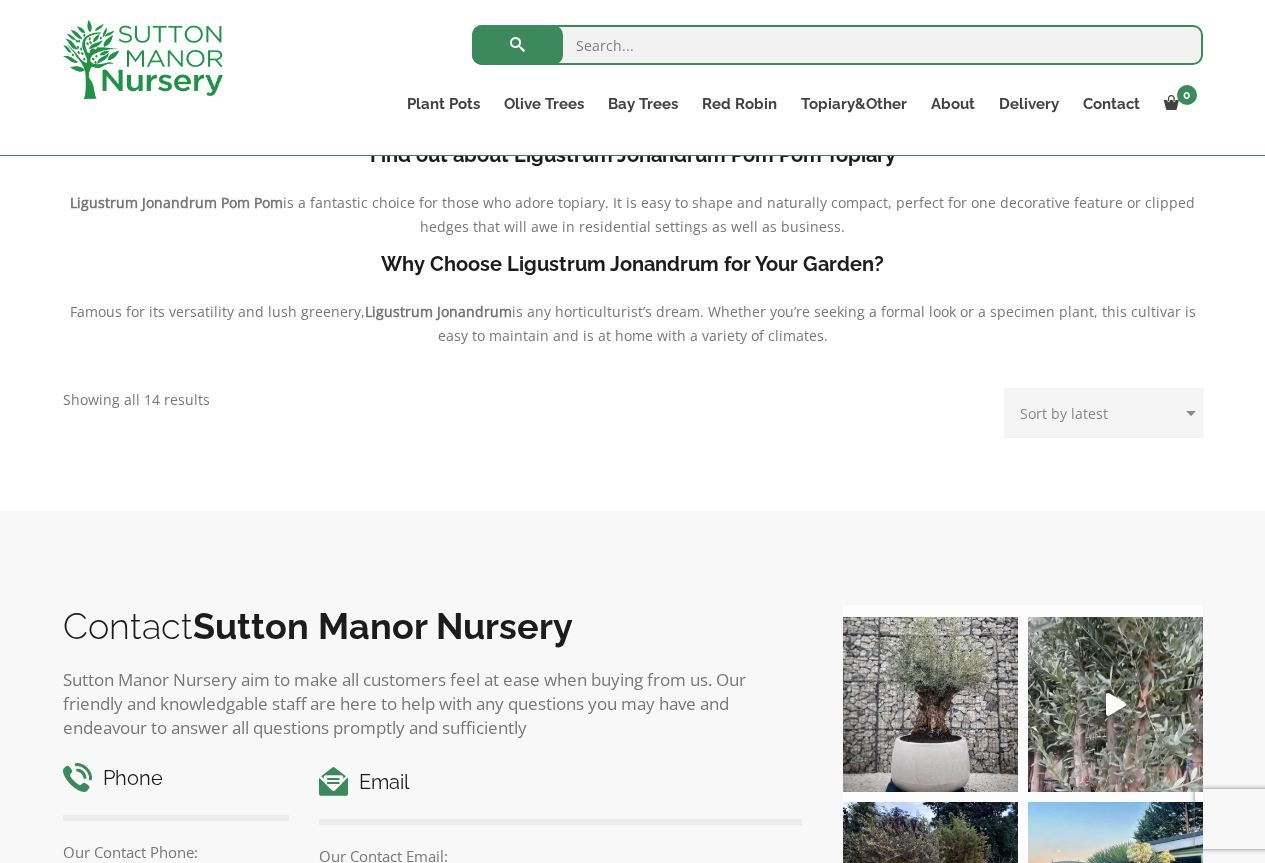 click on "Showing all 14 results Sorted by latest" at bounding box center (136, 400) 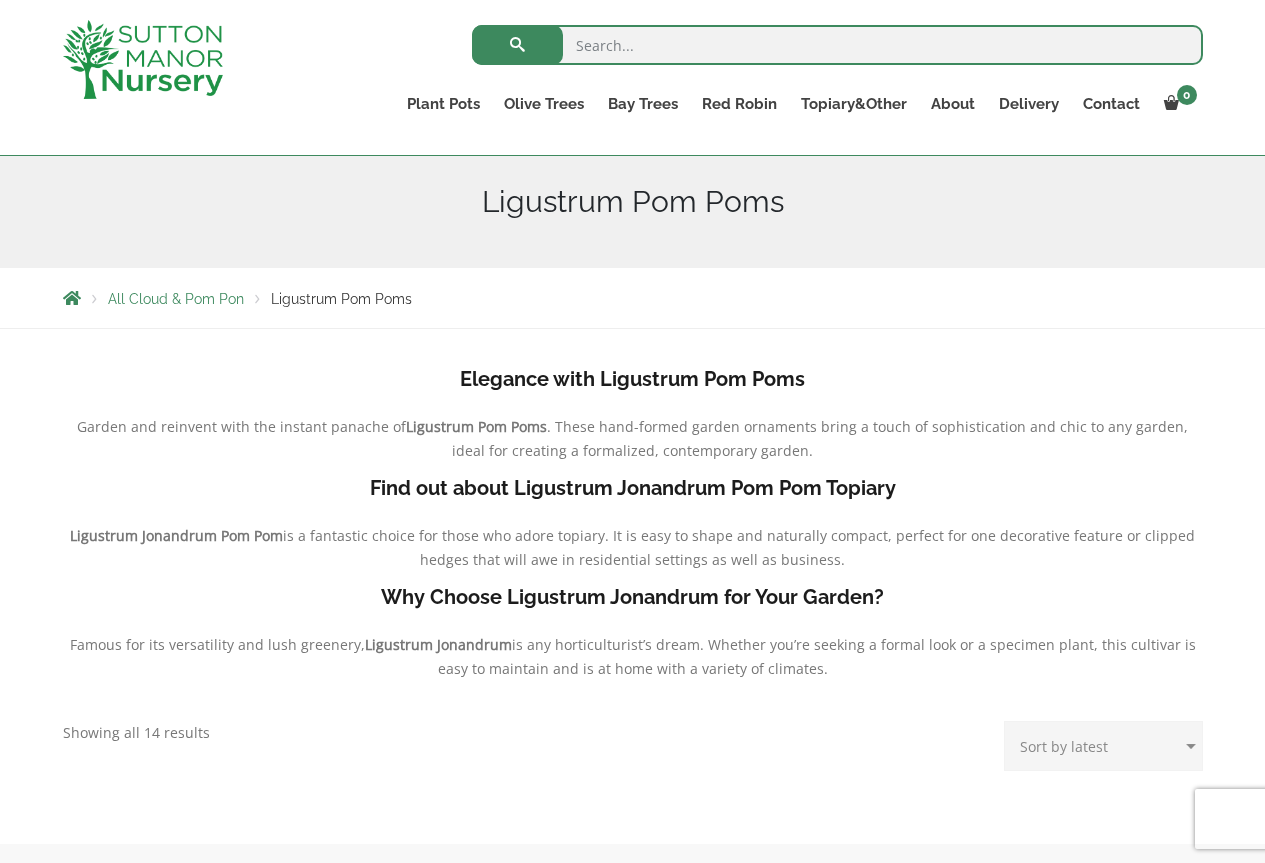 scroll, scrollTop: 0, scrollLeft: 0, axis: both 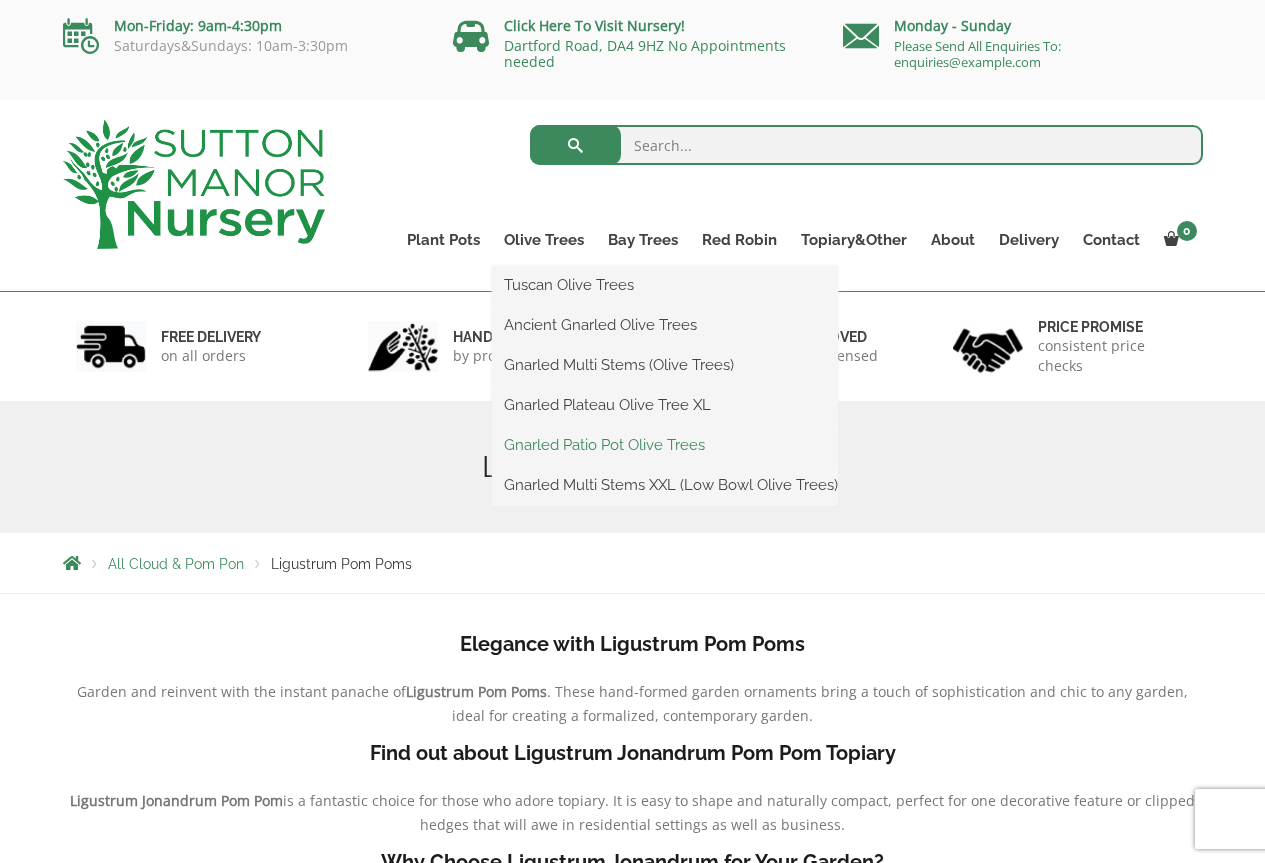 click on "Gnarled Patio Pot Olive Trees" at bounding box center (665, 445) 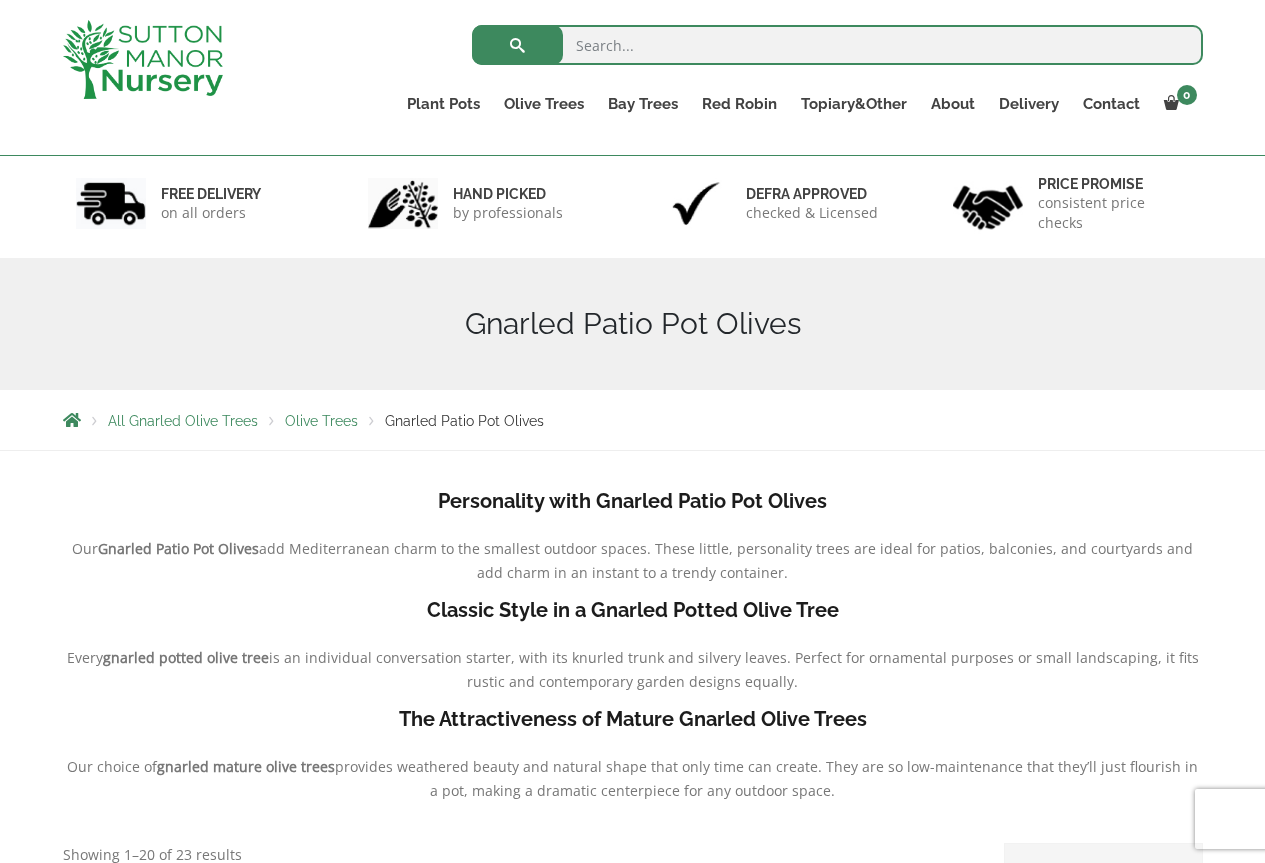 scroll, scrollTop: 364, scrollLeft: 0, axis: vertical 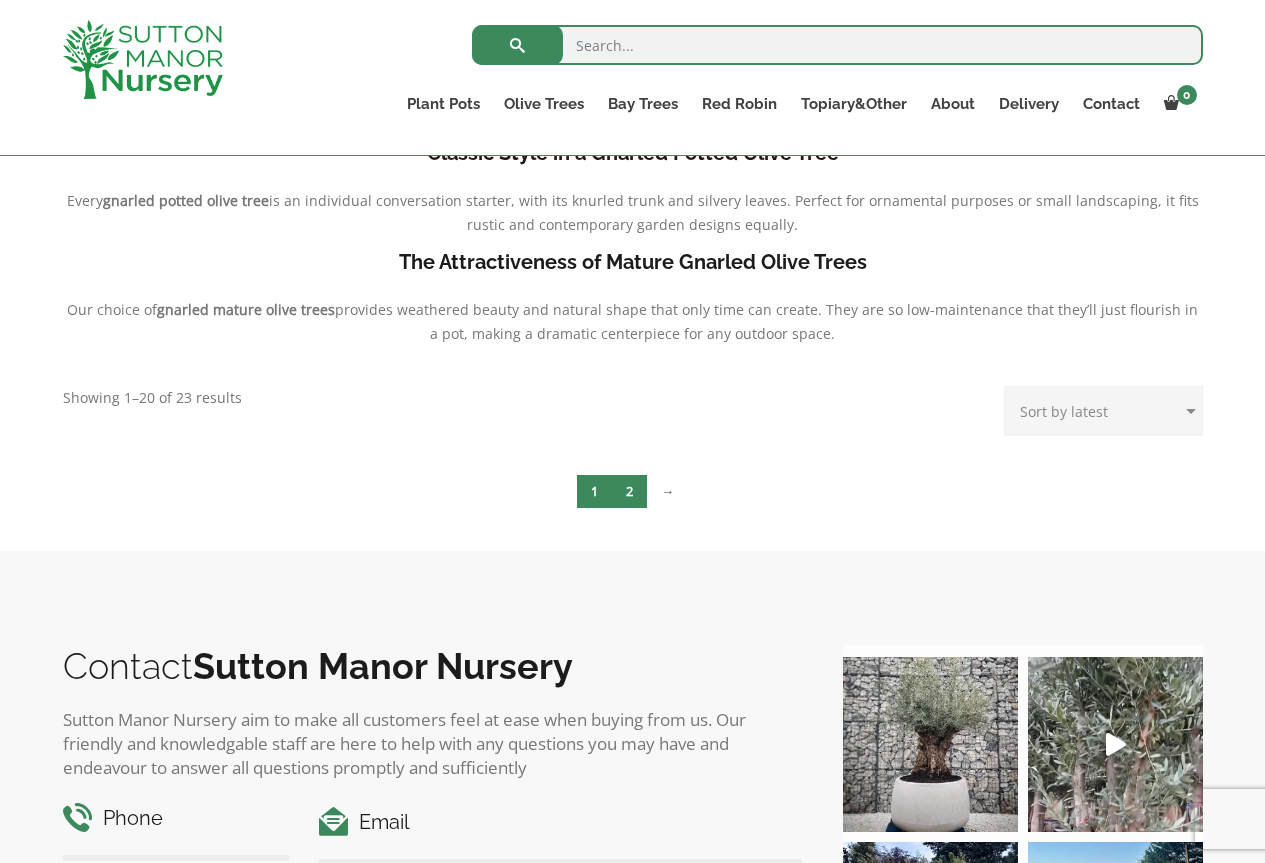 click on "2" at bounding box center [629, 491] 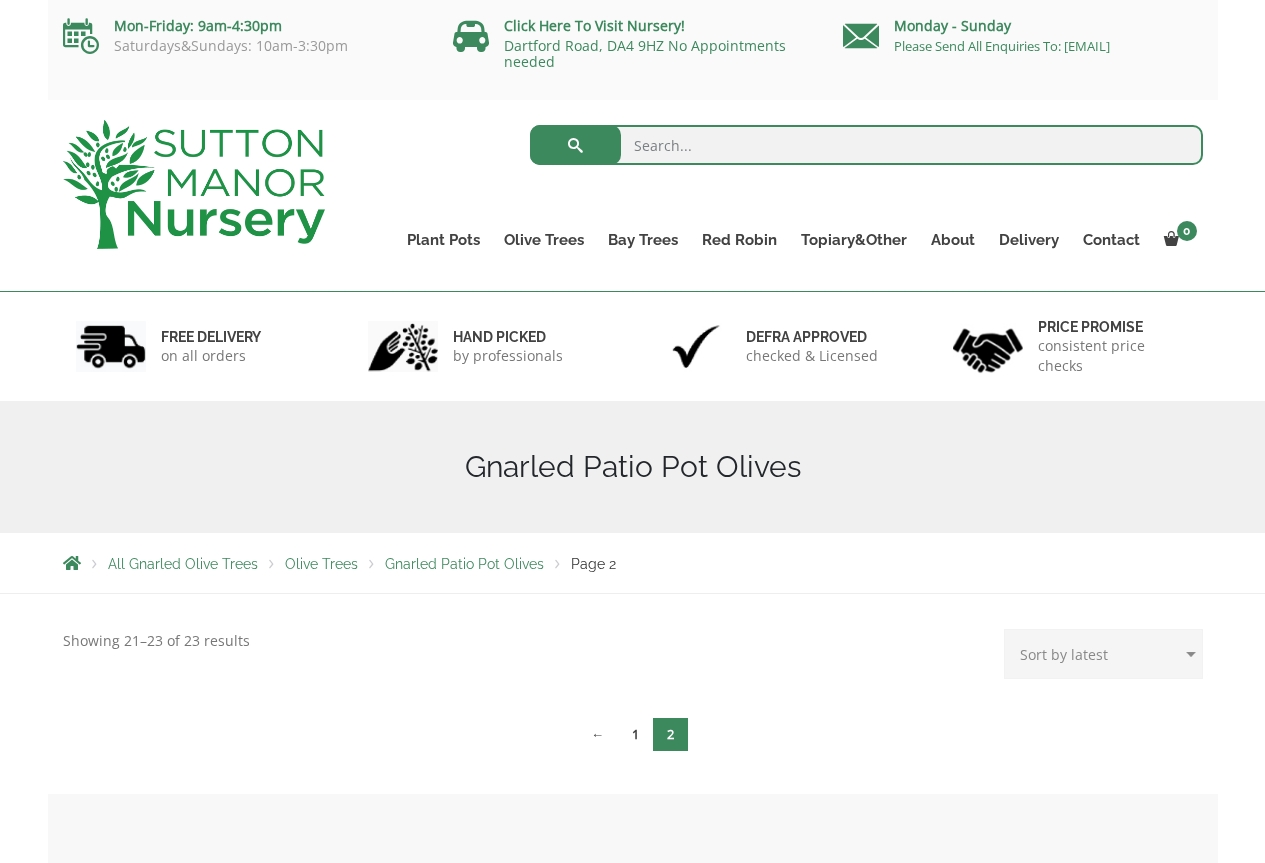 scroll, scrollTop: 0, scrollLeft: 0, axis: both 